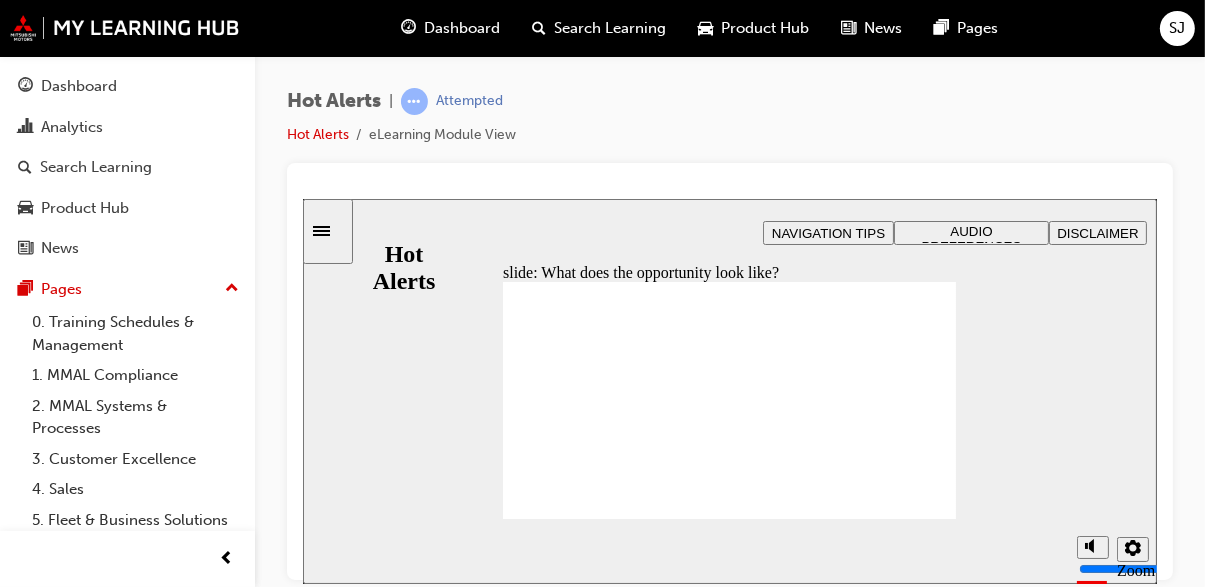 scroll, scrollTop: 0, scrollLeft: 0, axis: both 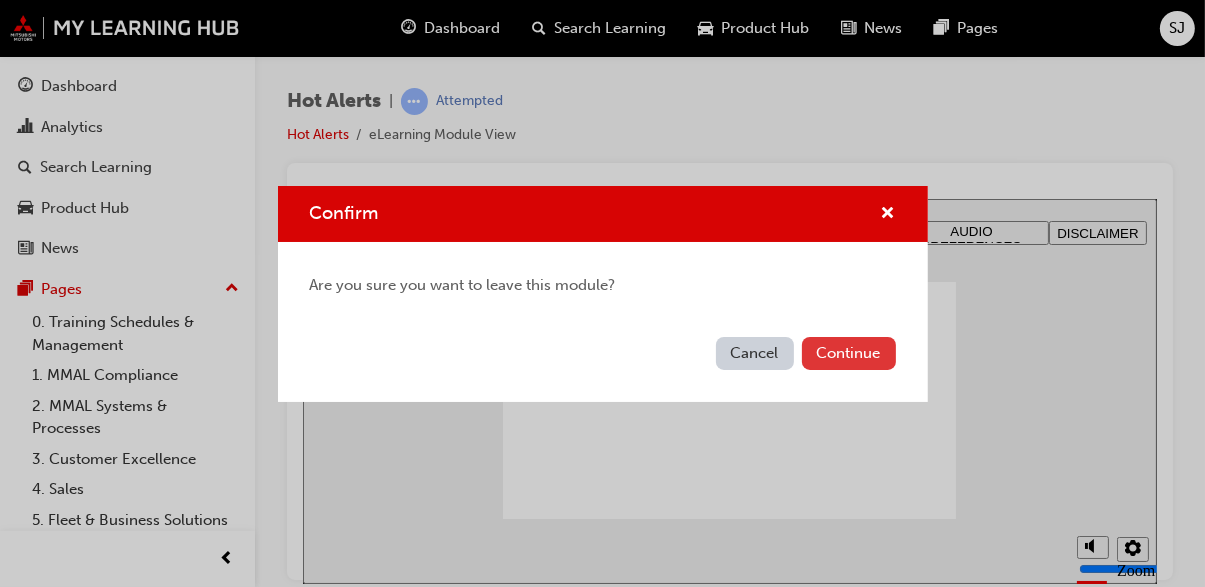 click on "Continue" at bounding box center [849, 353] 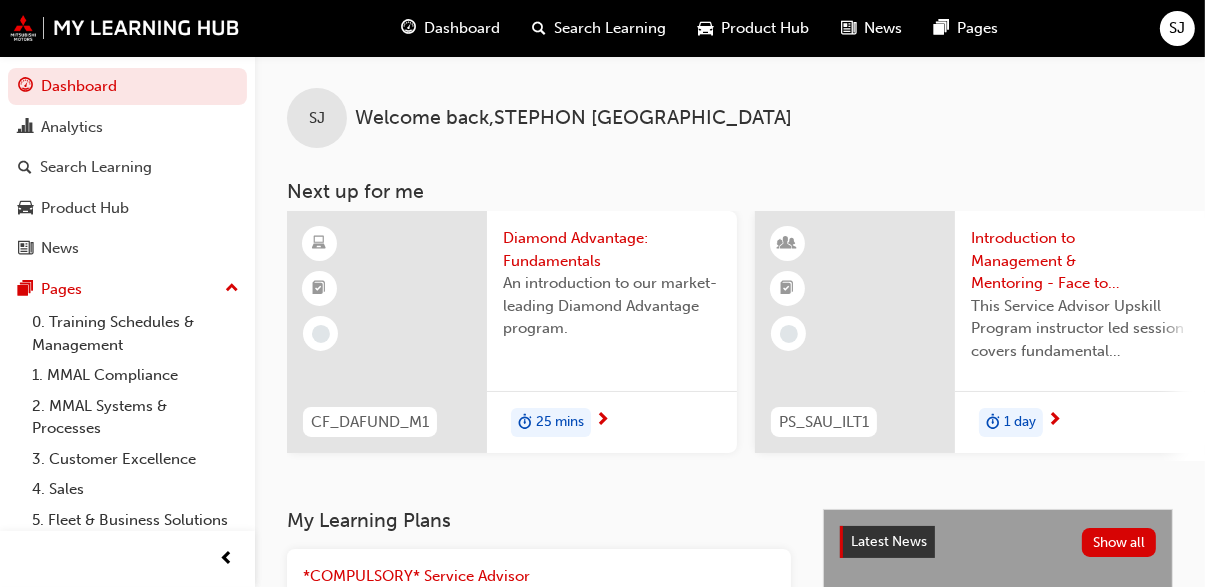 click on "25 mins" at bounding box center (612, 422) 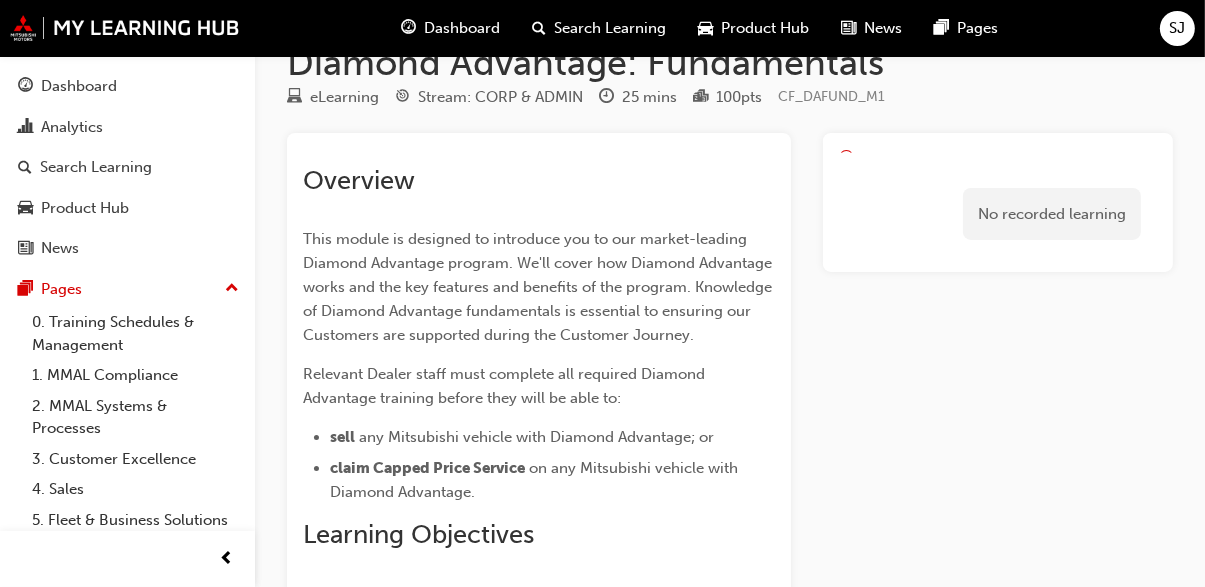 scroll, scrollTop: 0, scrollLeft: 0, axis: both 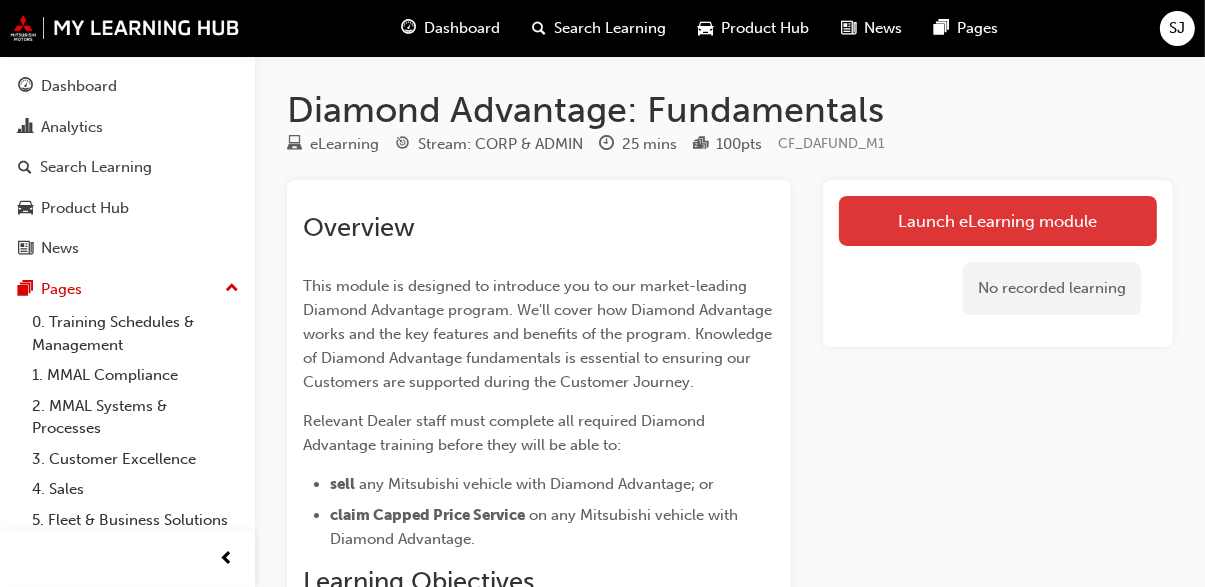 click on "Launch eLearning module" at bounding box center (998, 221) 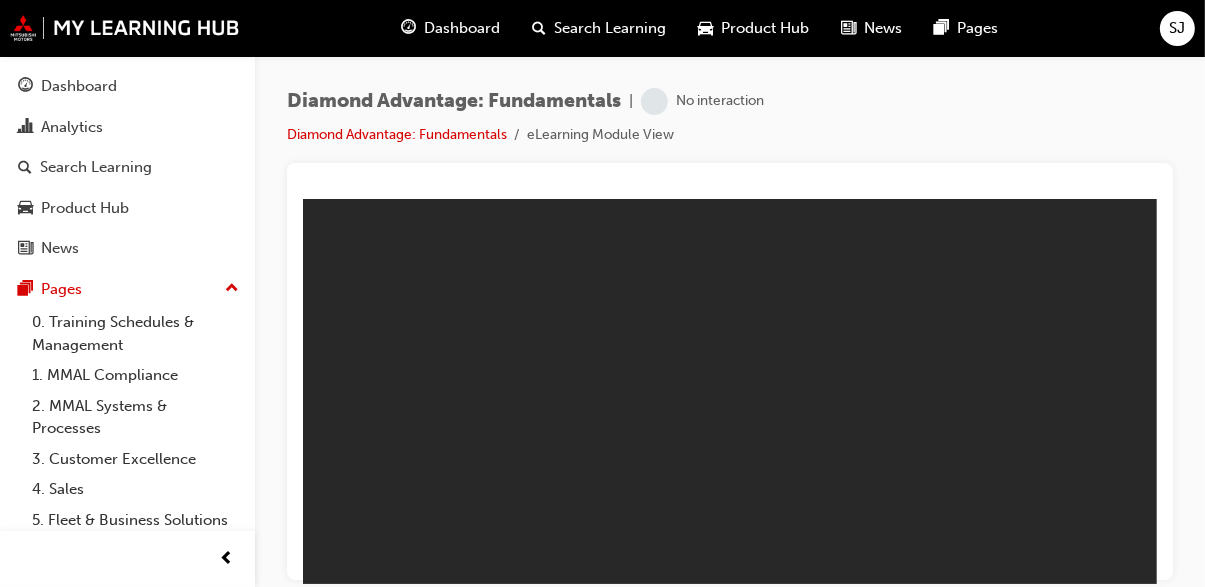 scroll, scrollTop: 0, scrollLeft: 0, axis: both 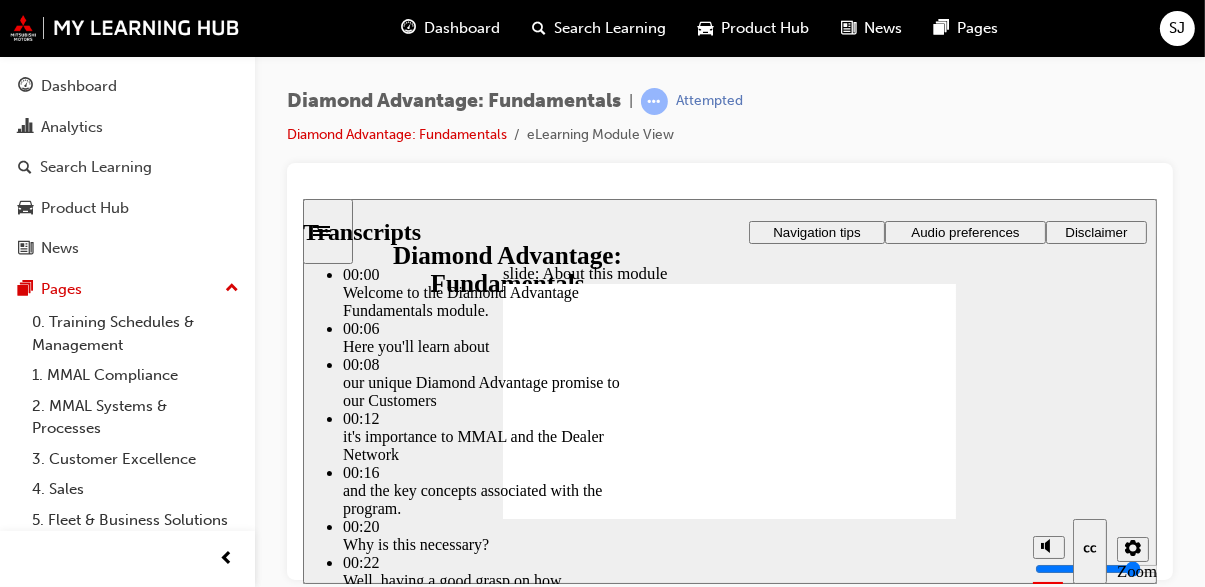 type on "45" 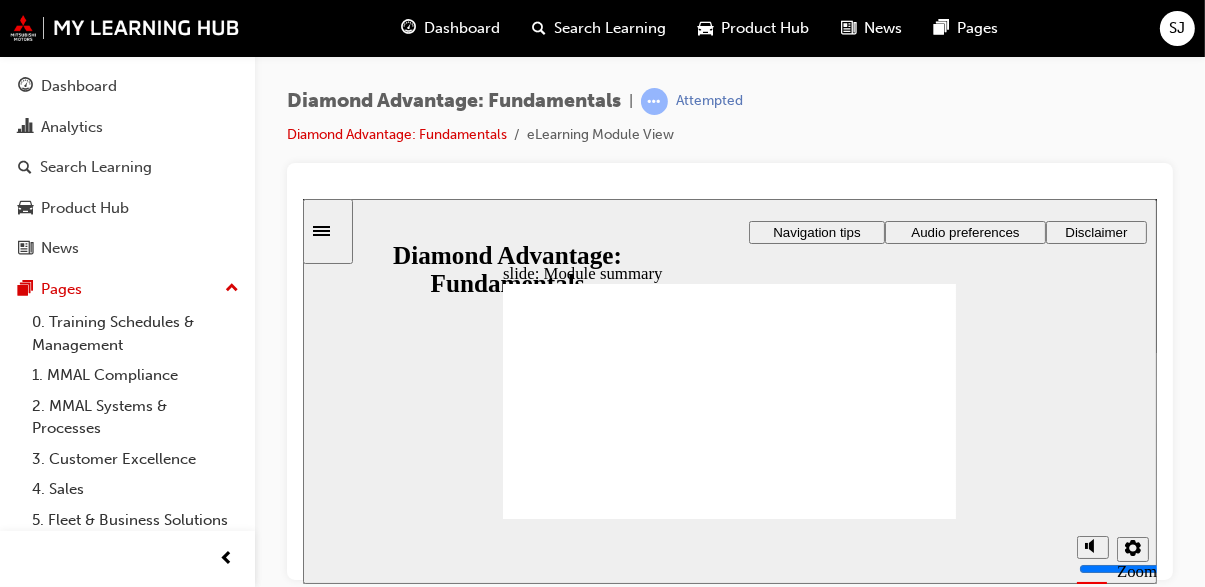 checkbox on "true" 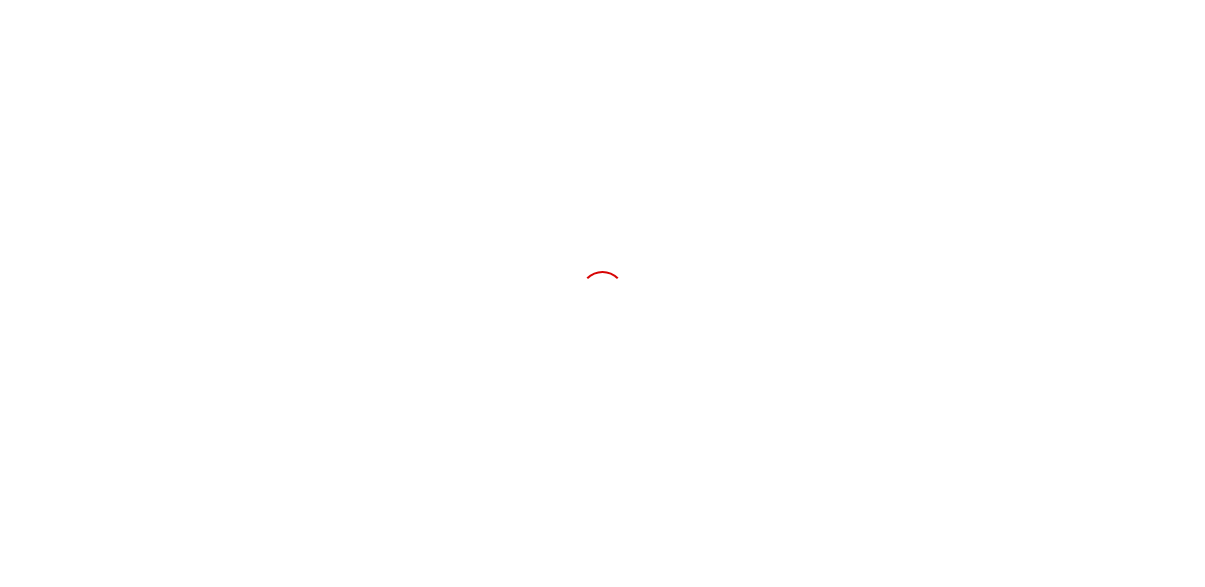 scroll, scrollTop: 0, scrollLeft: 0, axis: both 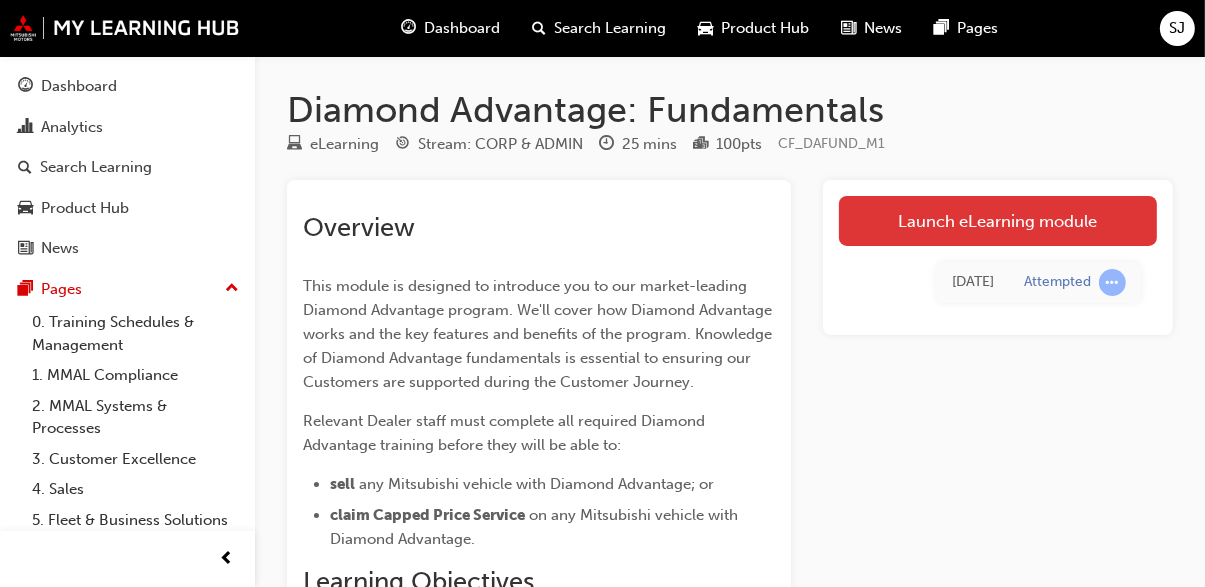 click on "Launch eLearning module" at bounding box center [998, 221] 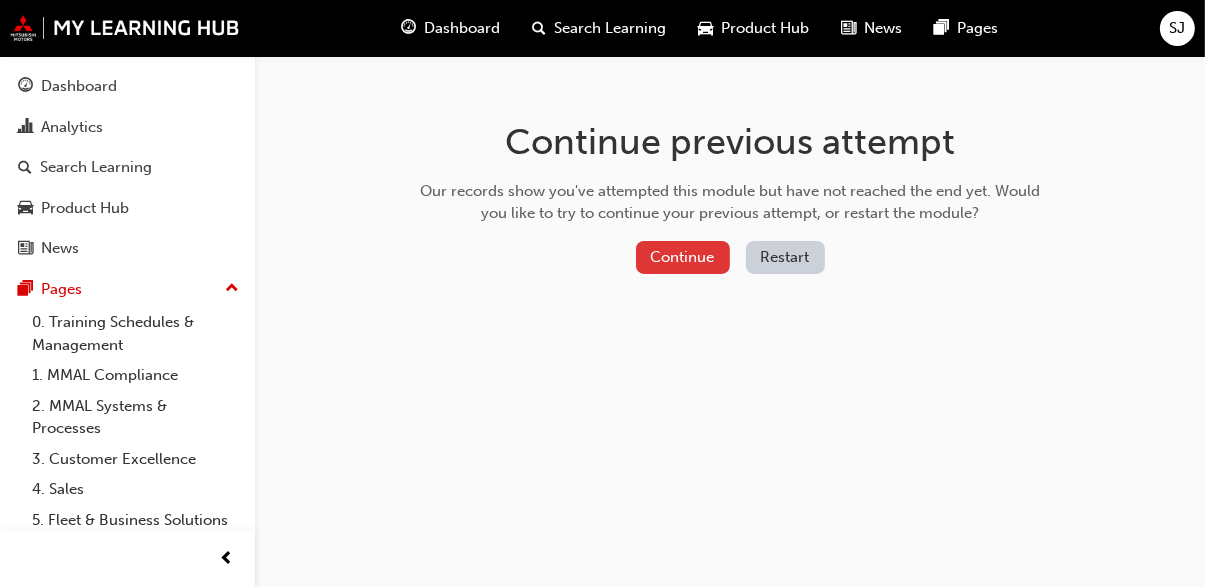 click on "Continue" at bounding box center [683, 257] 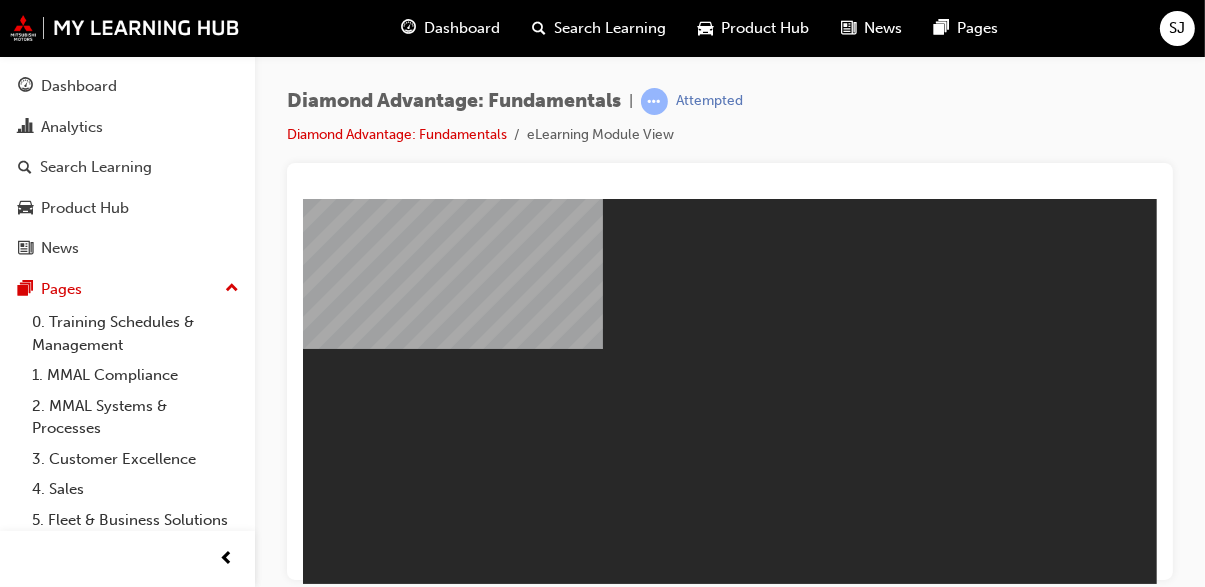 scroll, scrollTop: 0, scrollLeft: 0, axis: both 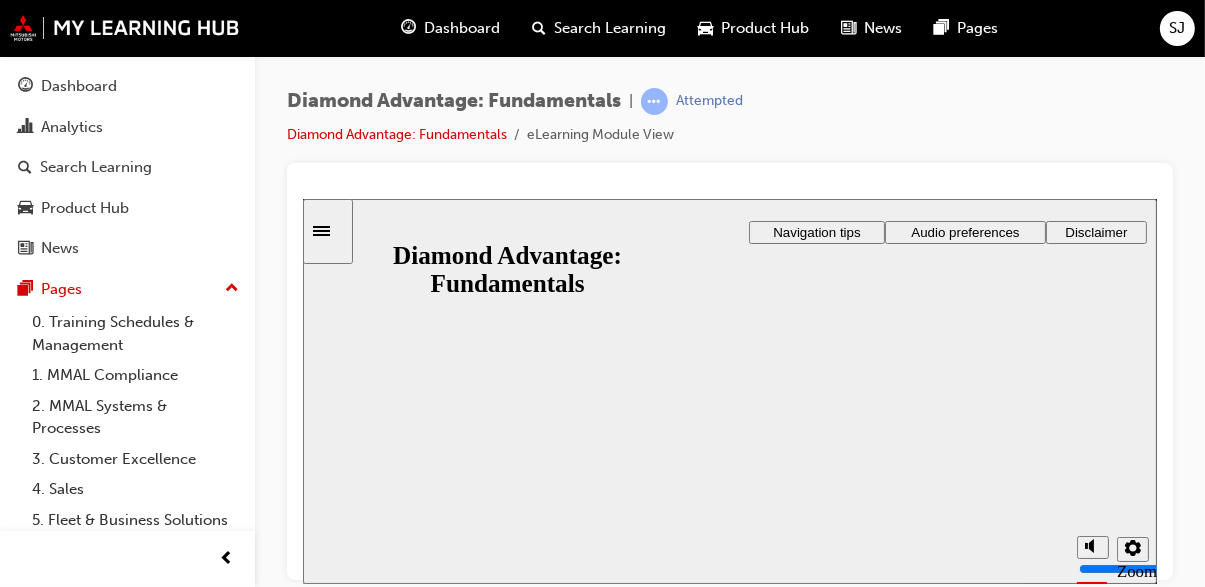 click on "Resume" at bounding box center [341, 945] 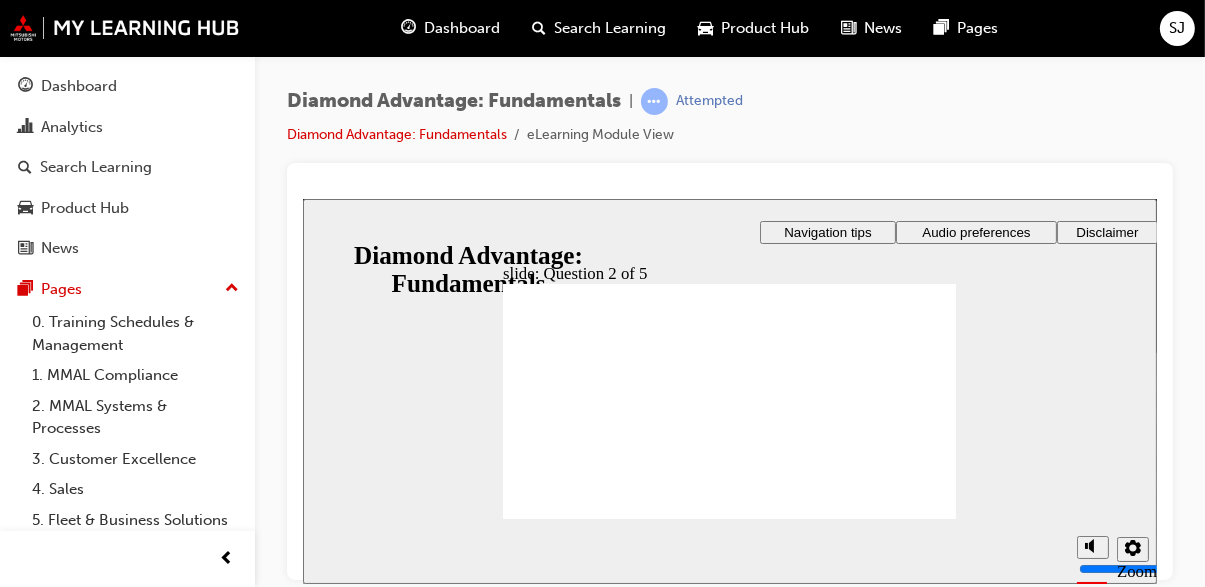 radio on "true" 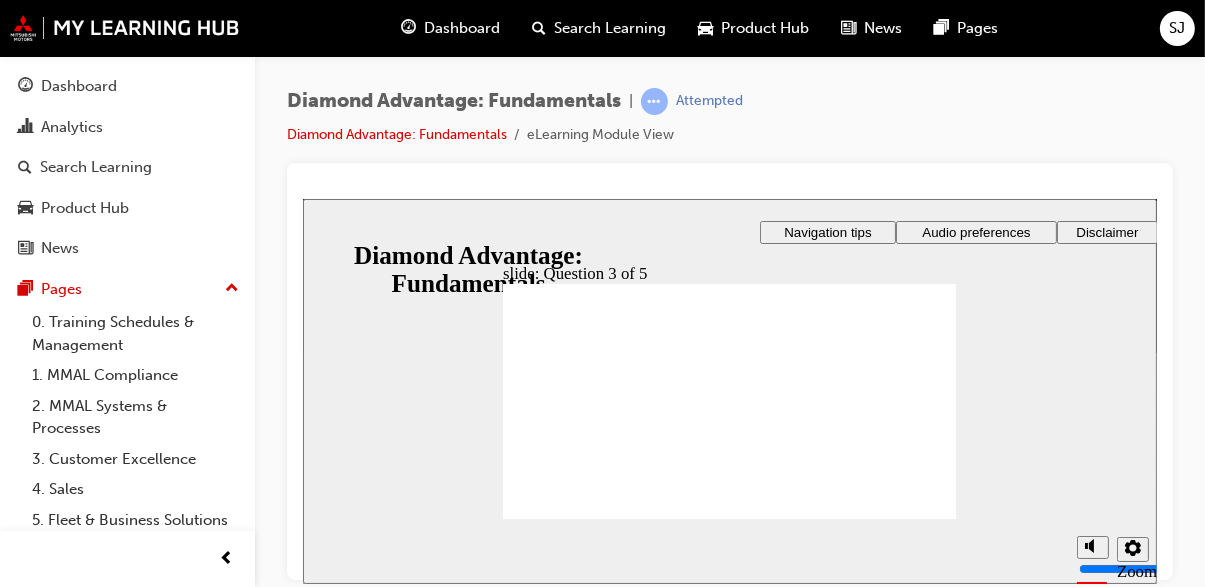 radio on "true" 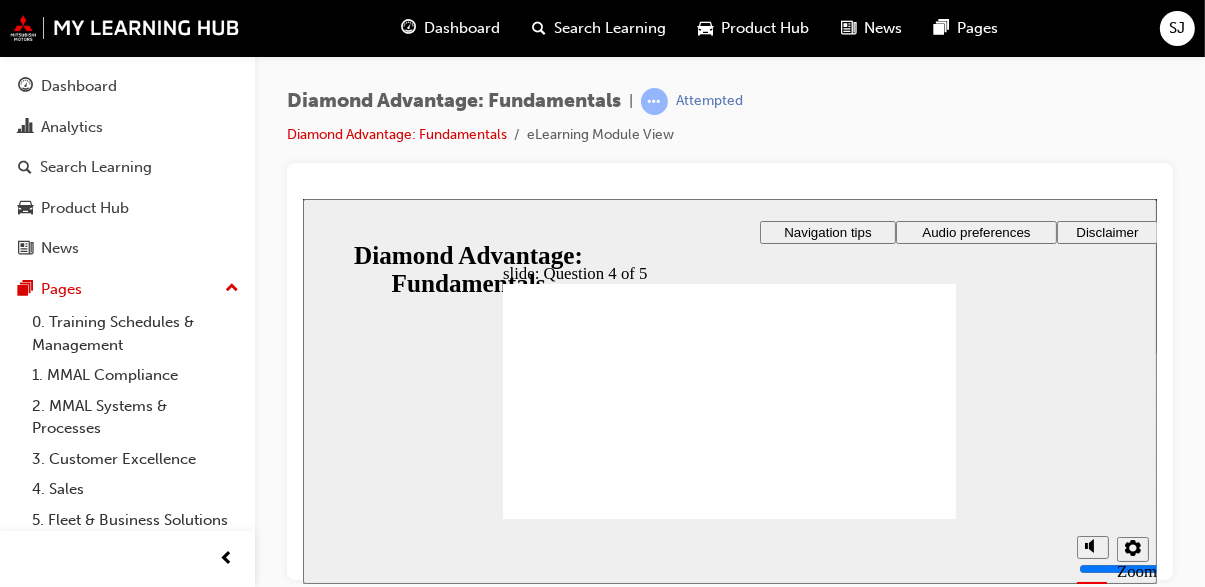 checkbox on "true" 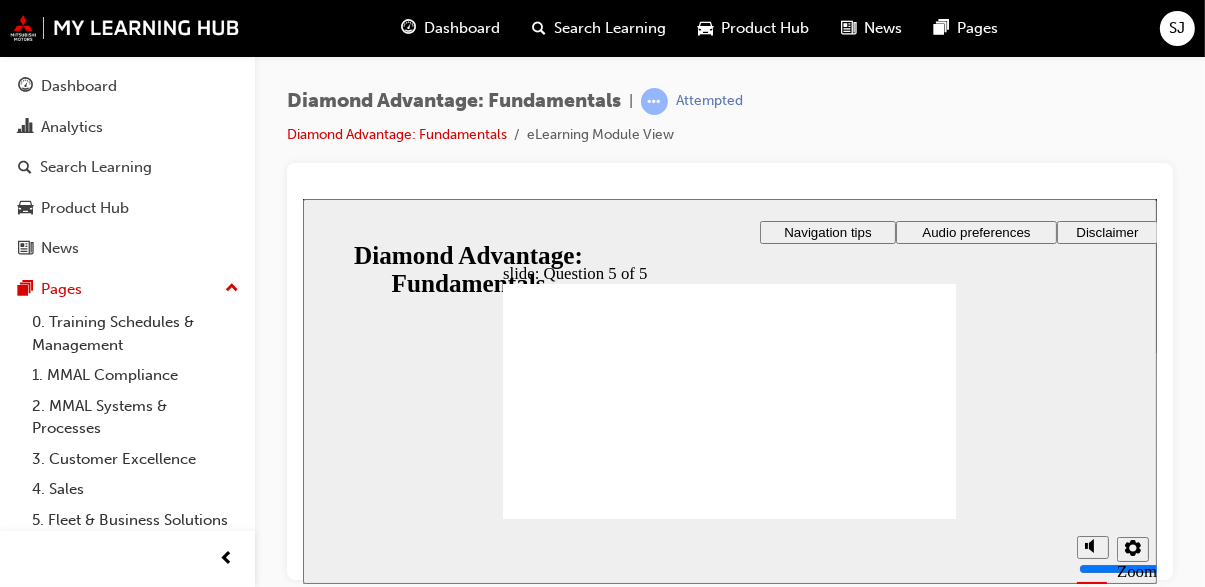 radio on "true" 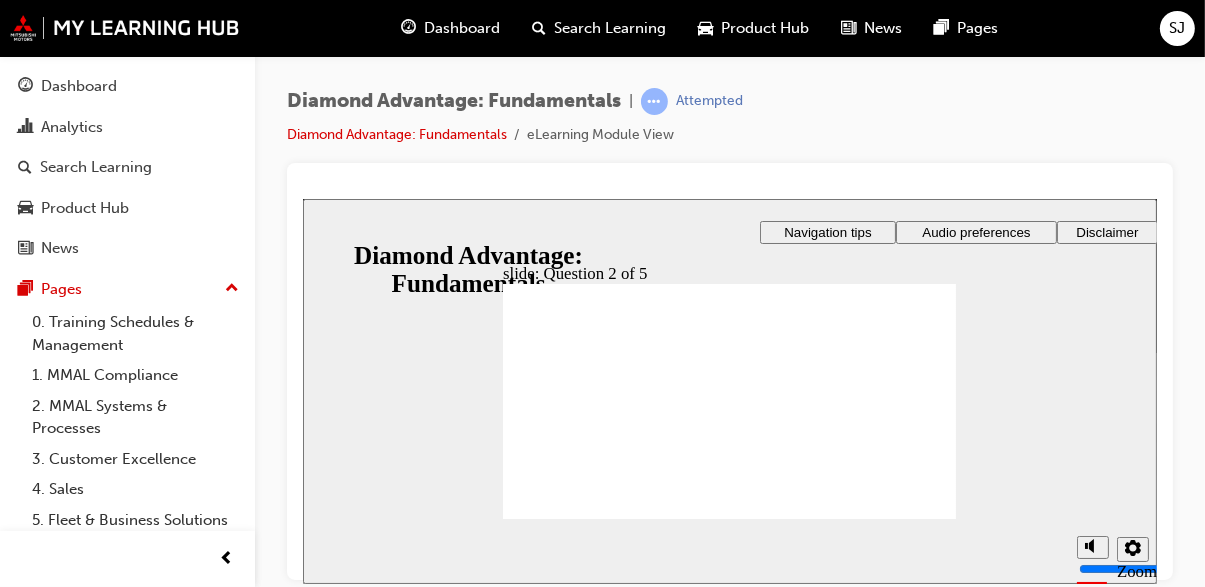 radio on "true" 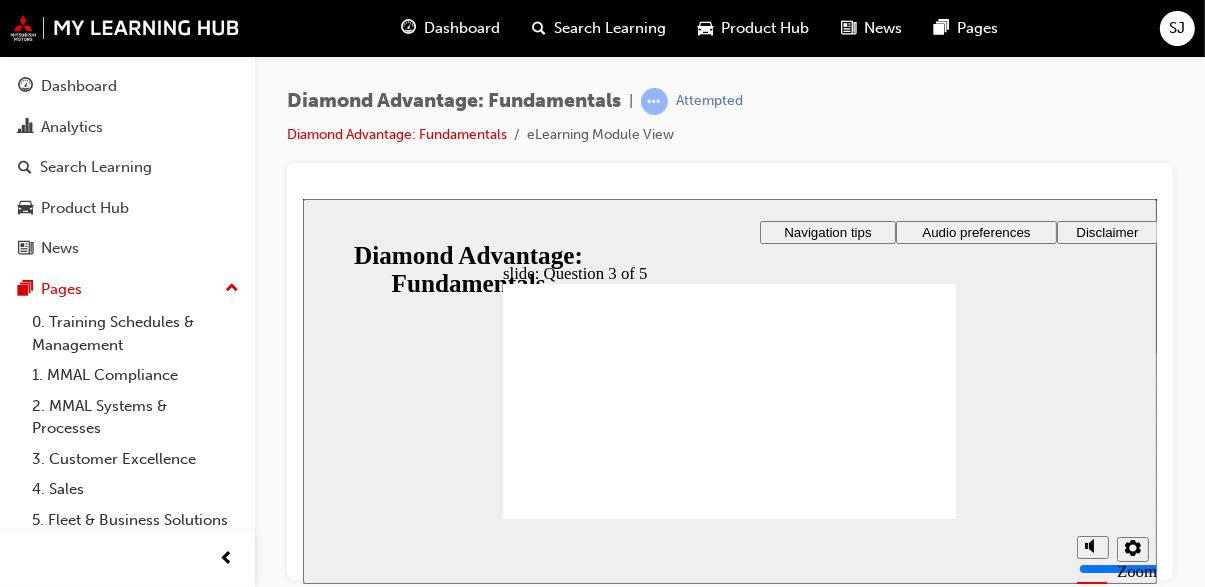 radio on "true" 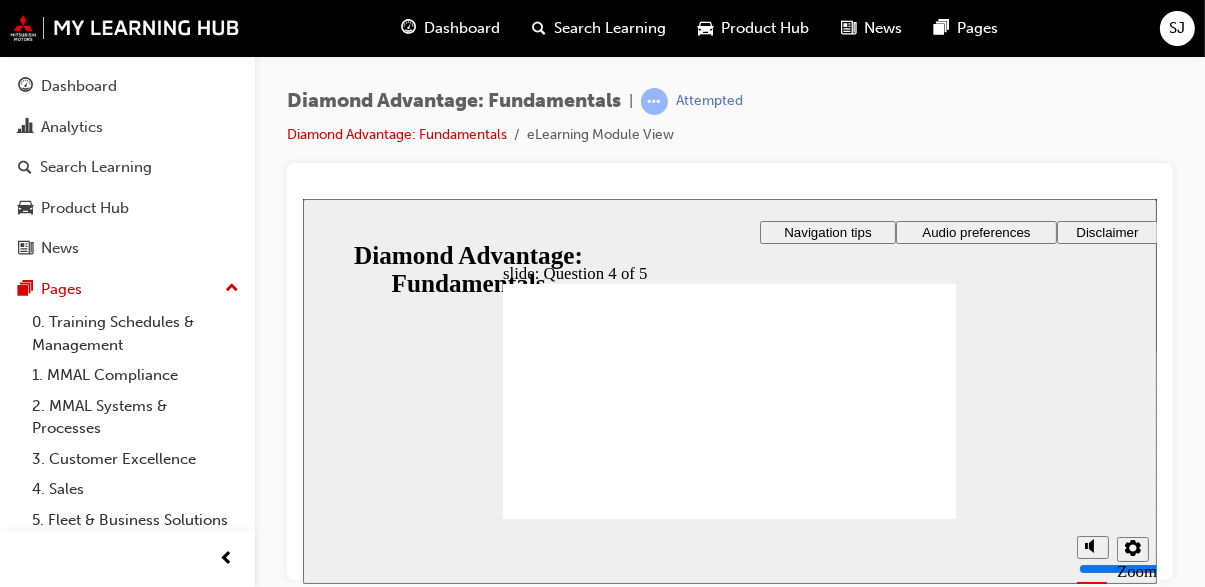 checkbox on "true" 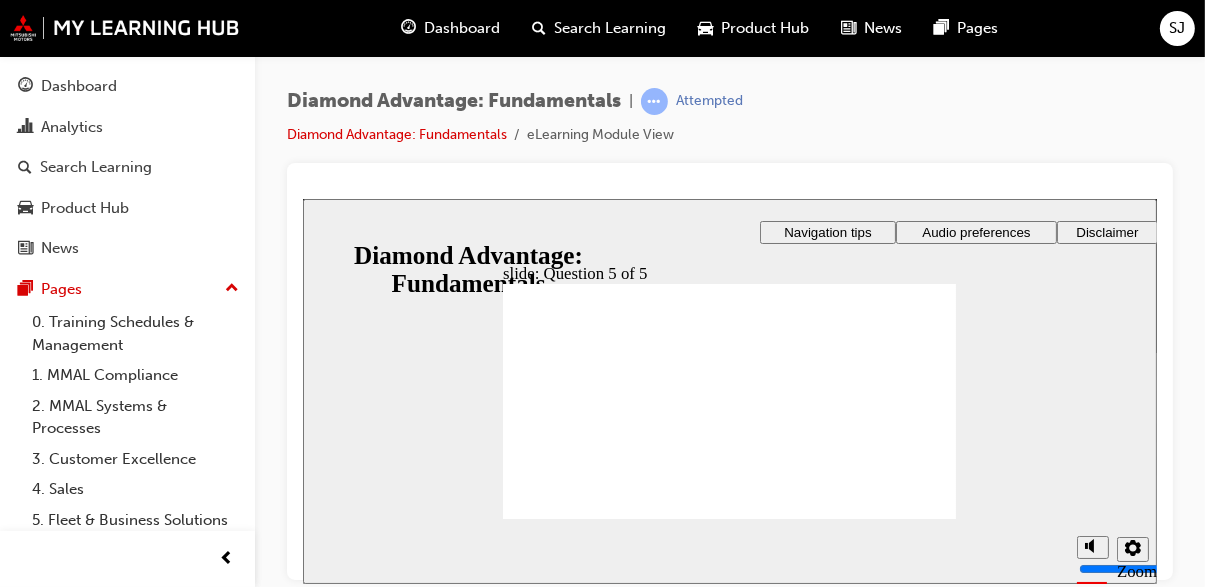 radio on "true" 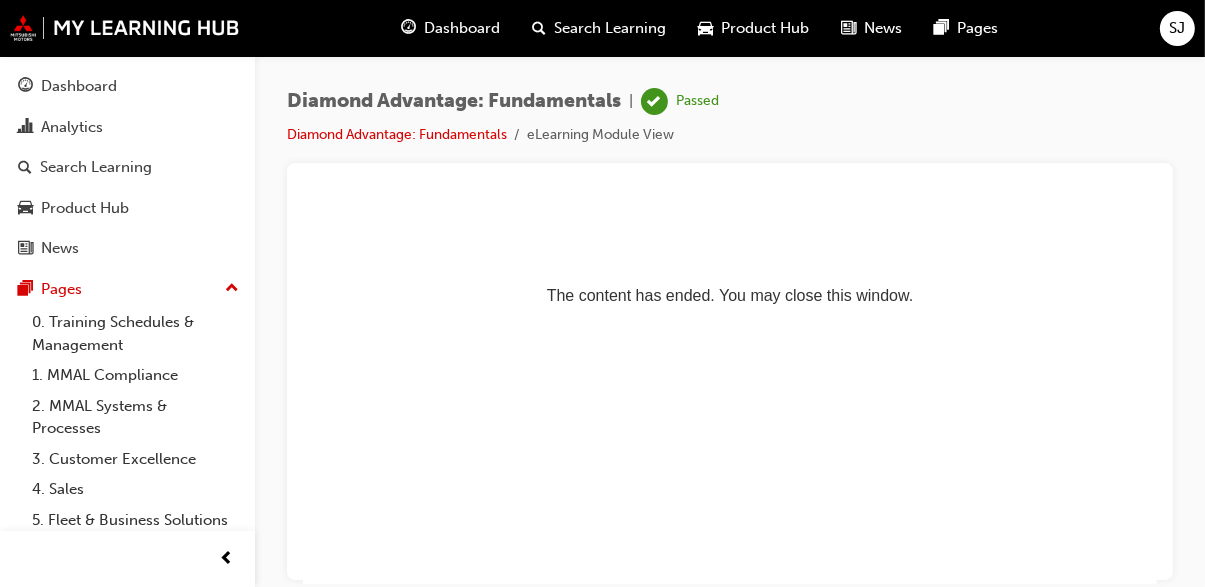 scroll, scrollTop: 0, scrollLeft: 0, axis: both 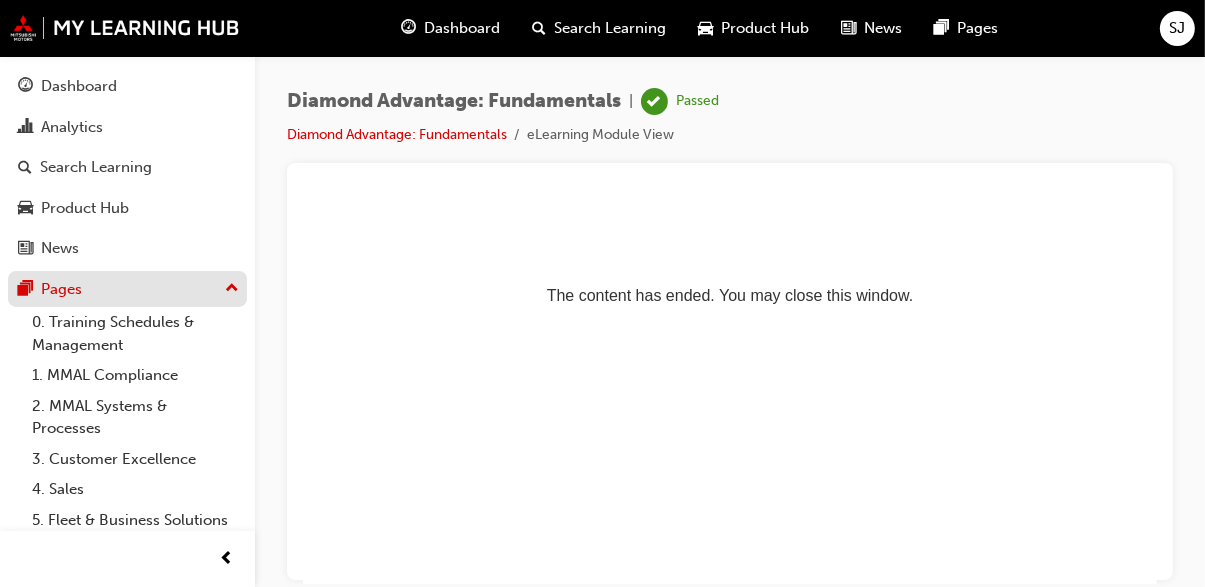 click on "Pages" at bounding box center [127, 289] 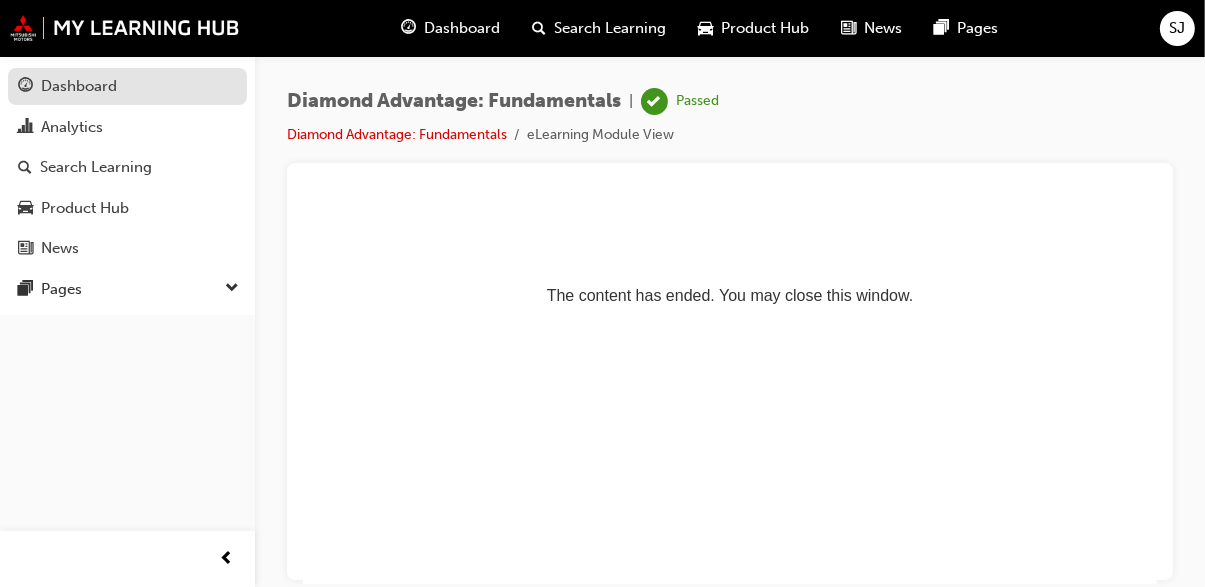 click on "Dashboard" at bounding box center [79, 86] 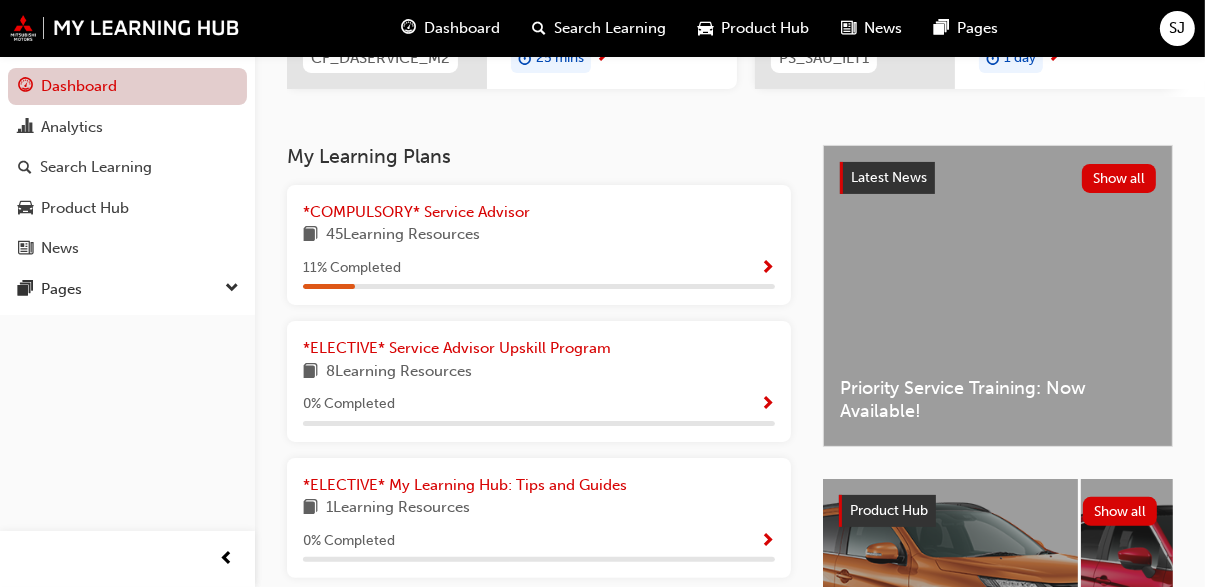 scroll, scrollTop: 369, scrollLeft: 0, axis: vertical 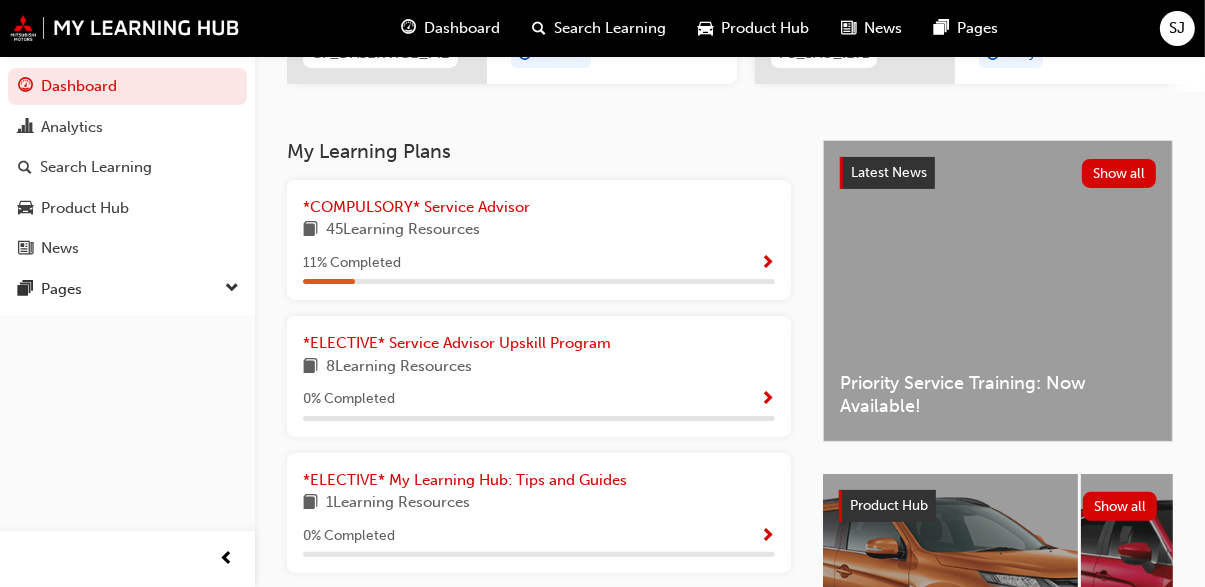 click at bounding box center (767, 264) 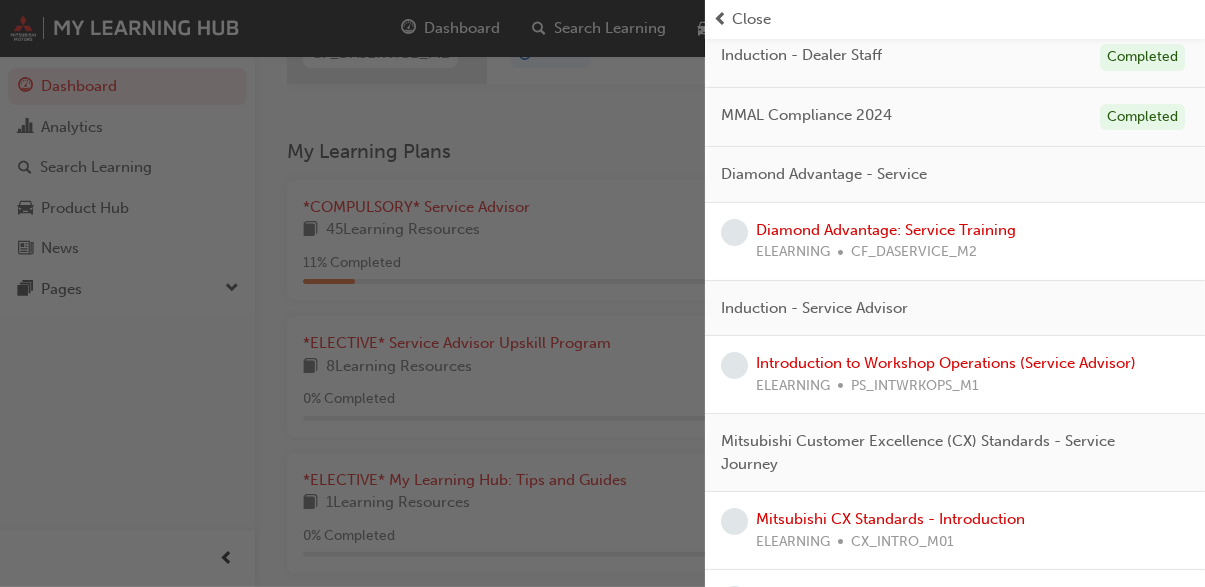 scroll, scrollTop: 173, scrollLeft: 0, axis: vertical 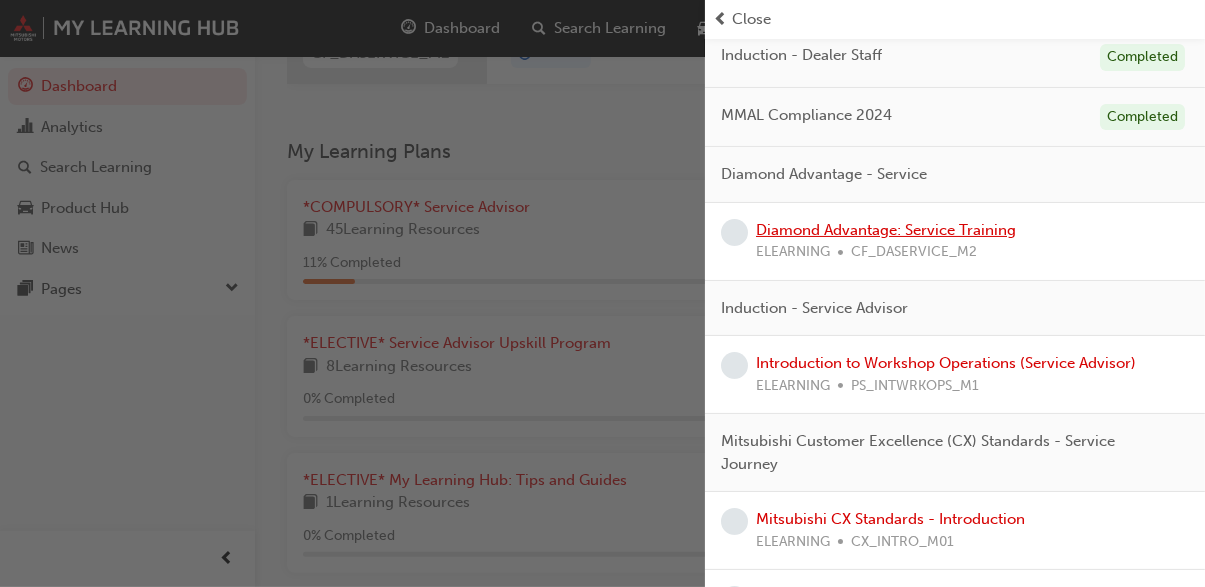 click on "Diamond Advantage: Service Training" at bounding box center [886, 230] 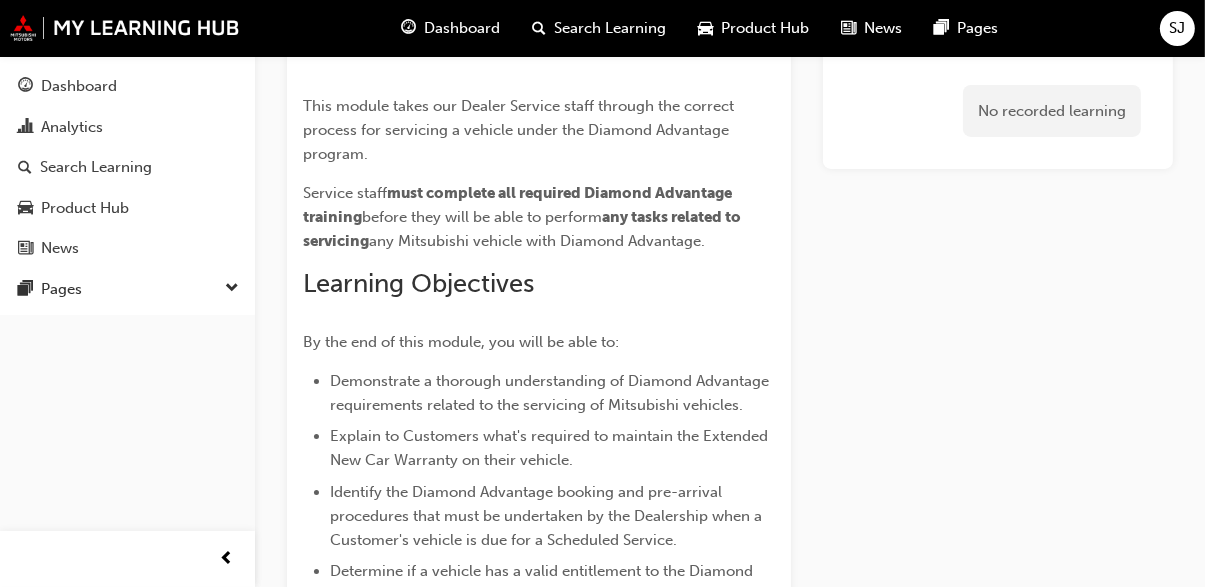 scroll, scrollTop: 0, scrollLeft: 0, axis: both 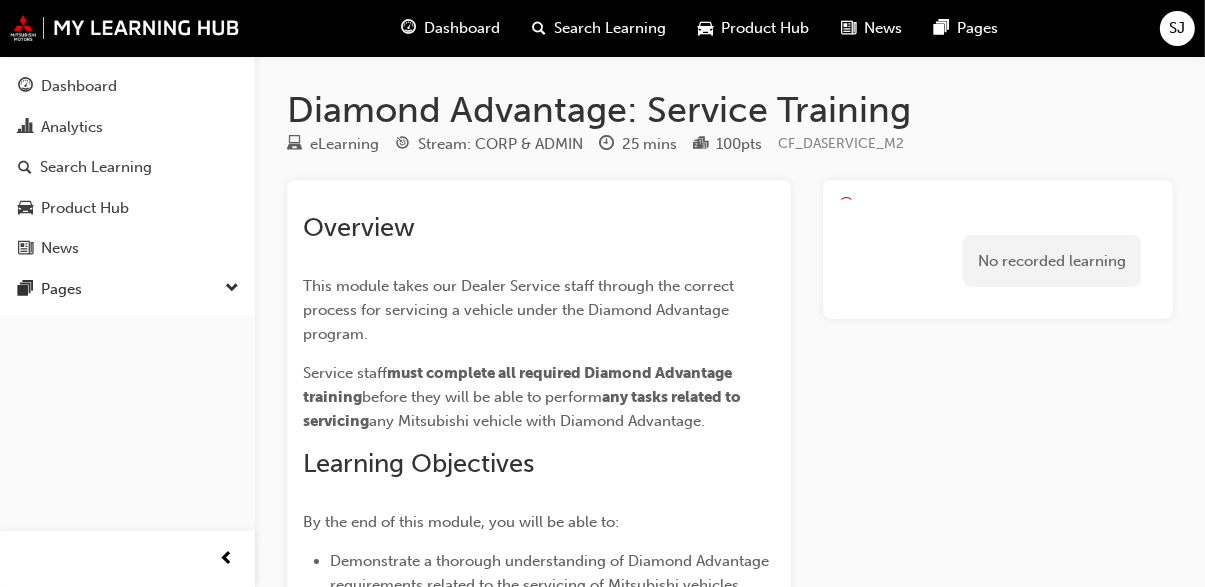 click on "Dashboard" at bounding box center (463, 28) 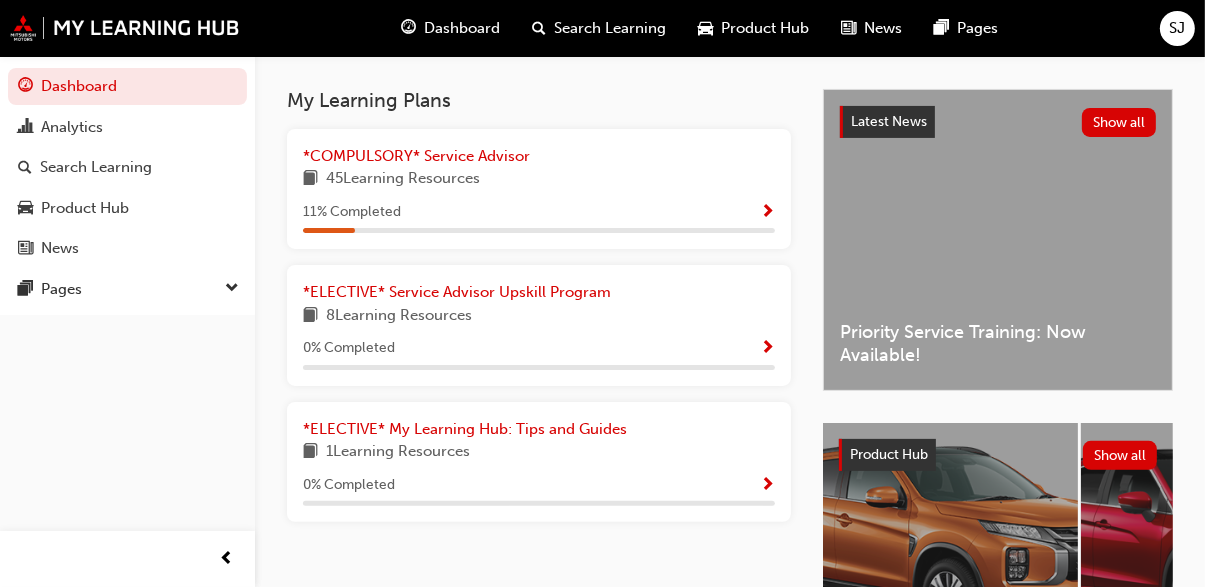 scroll, scrollTop: 421, scrollLeft: 0, axis: vertical 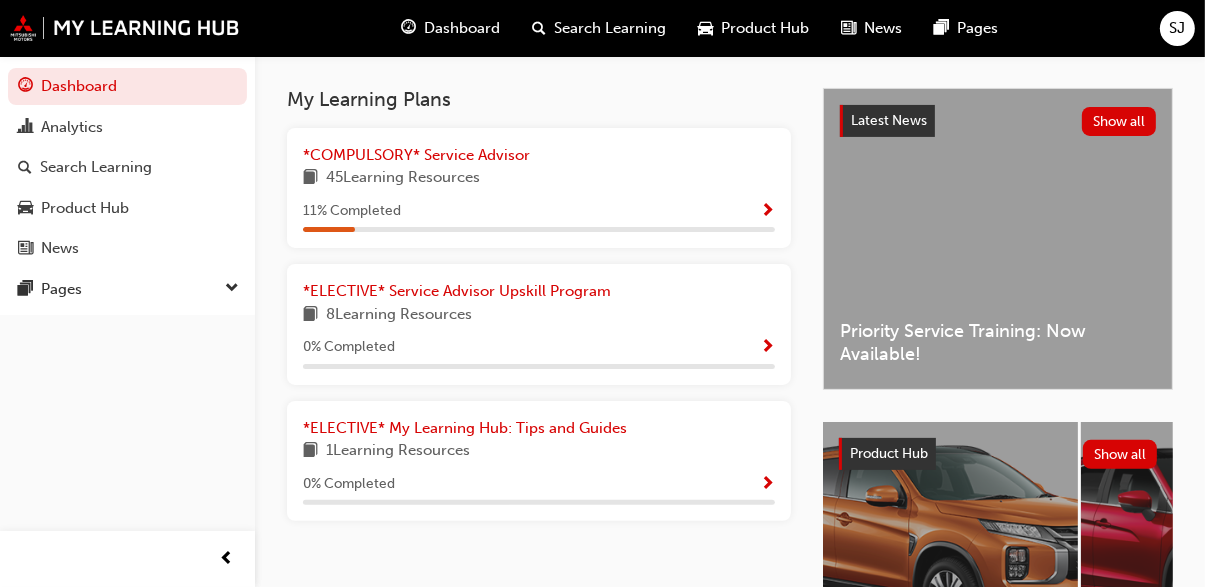 click at bounding box center (767, 212) 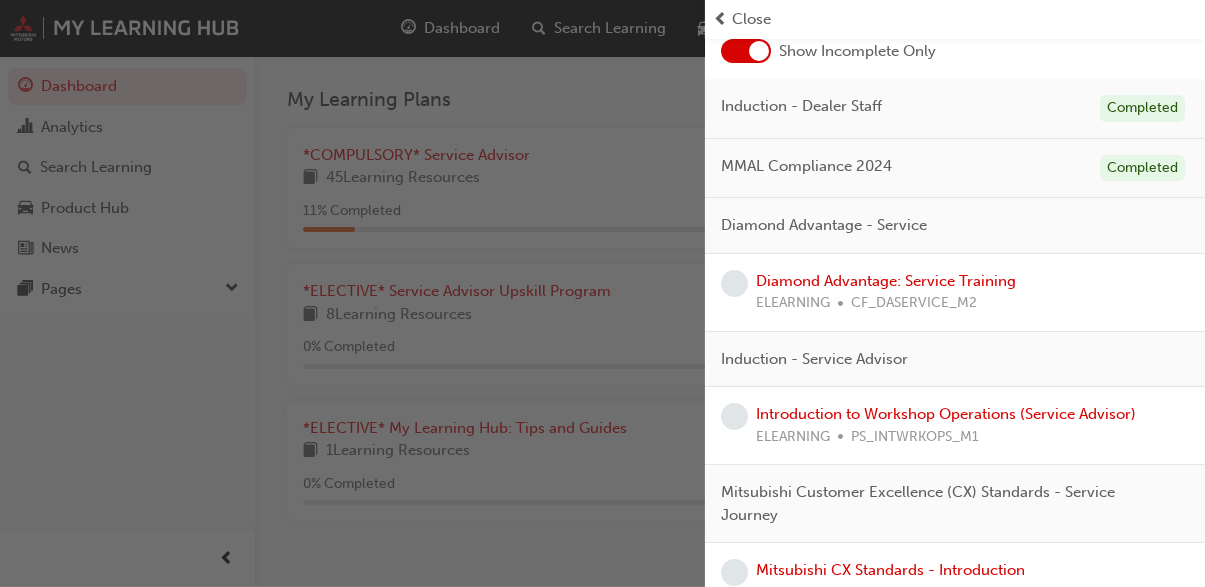 scroll, scrollTop: 123, scrollLeft: 0, axis: vertical 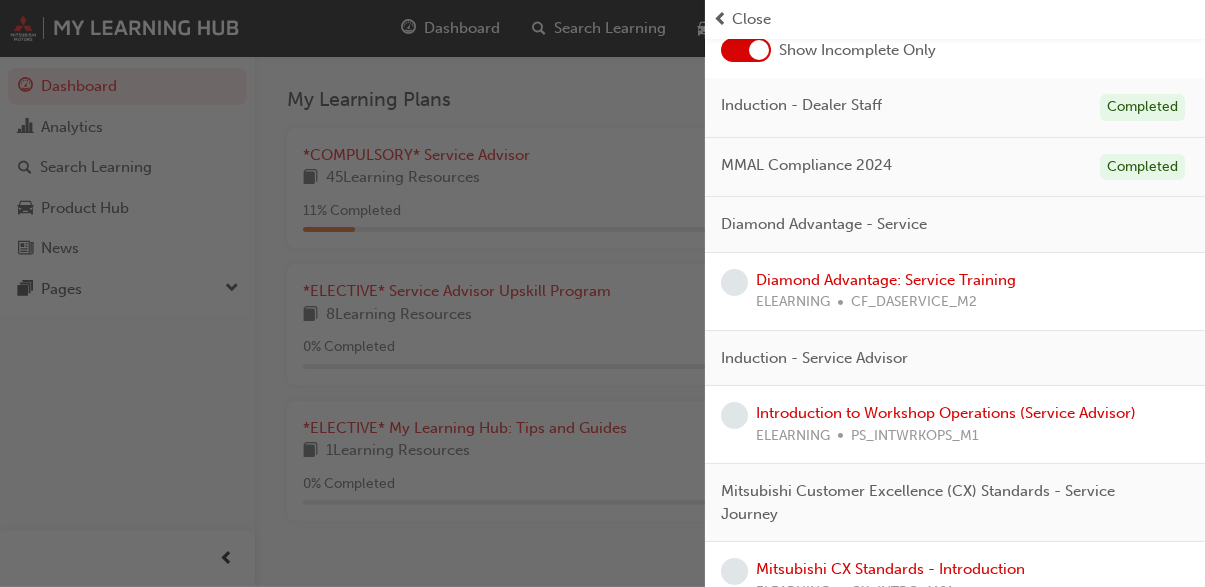 click on "Induction - Service Advisor" at bounding box center [814, 358] 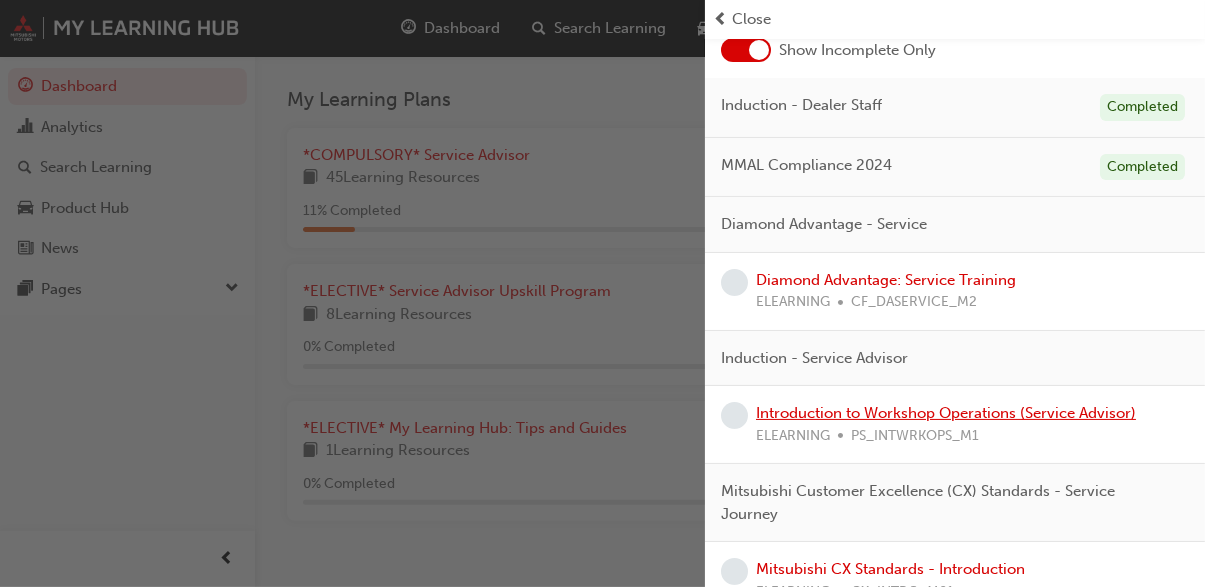 click on "Introduction to Workshop Operations (Service Advisor)" at bounding box center [946, 413] 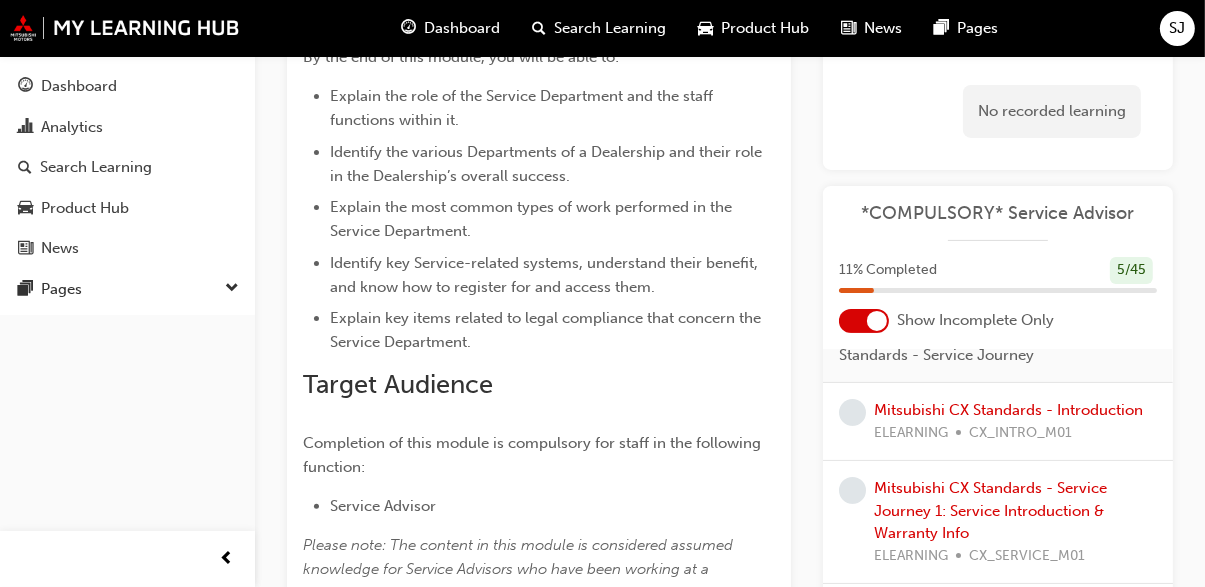 scroll, scrollTop: 454, scrollLeft: 0, axis: vertical 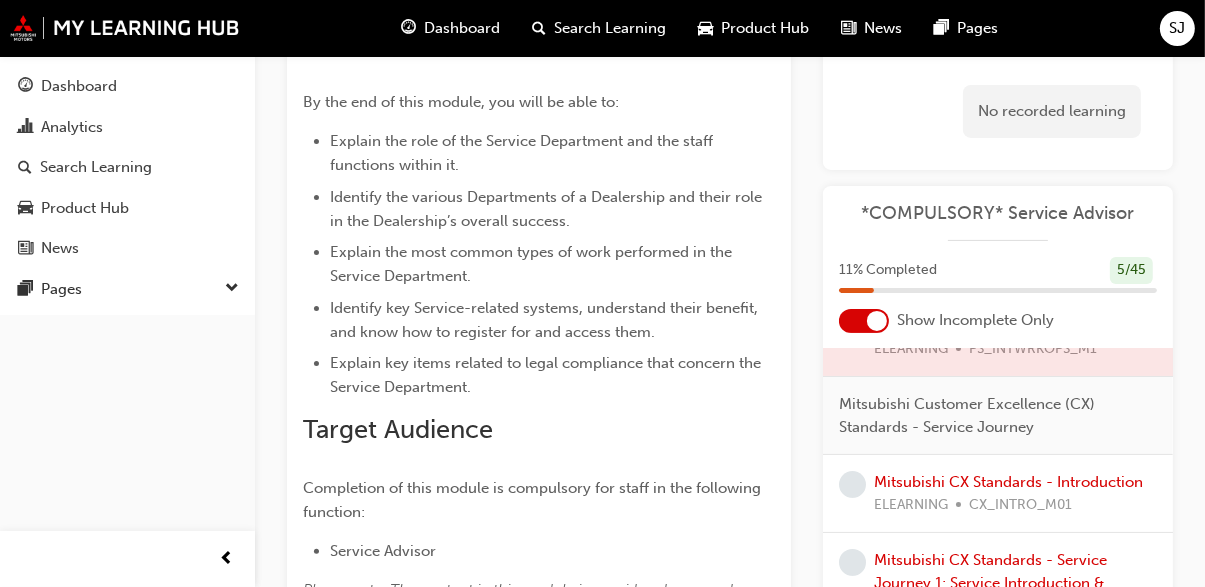 click at bounding box center (998, 326) 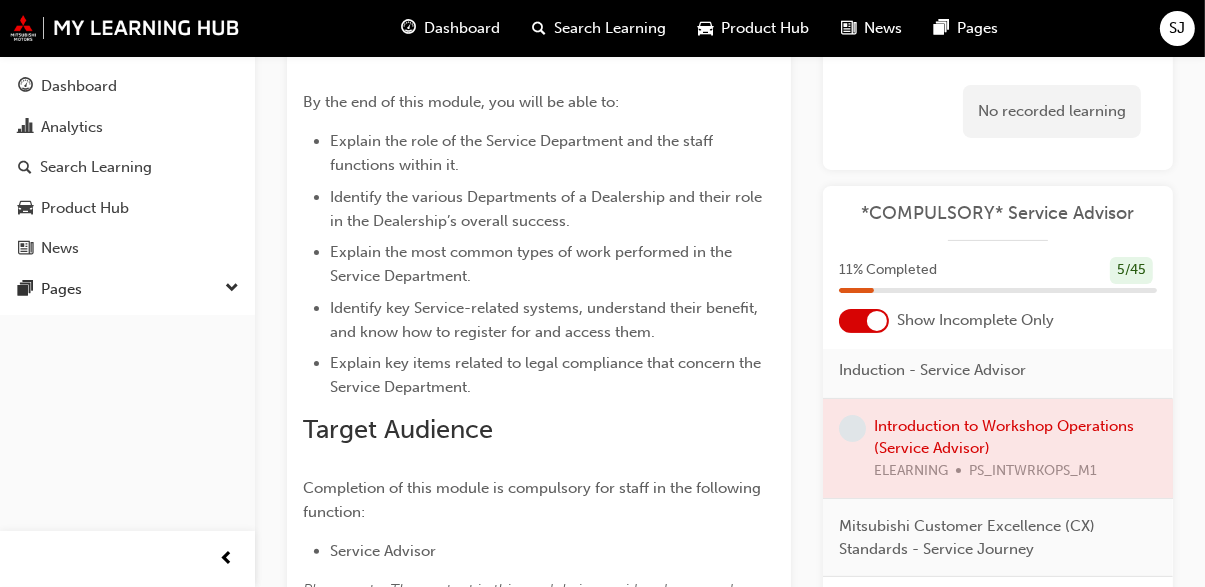 scroll, scrollTop: 258, scrollLeft: 0, axis: vertical 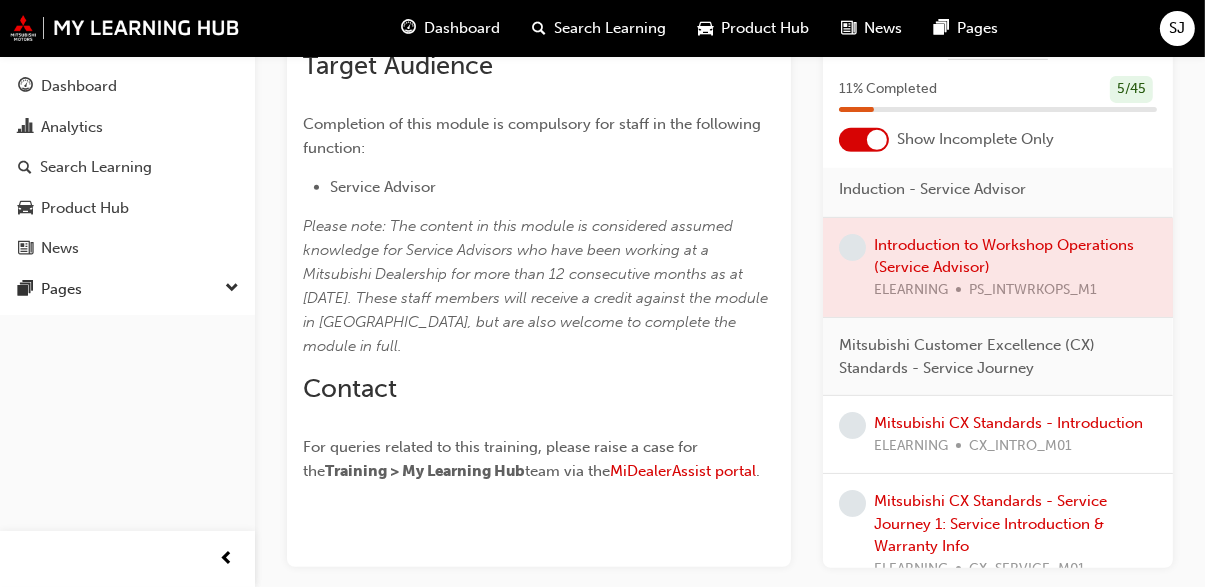 click at bounding box center (998, 267) 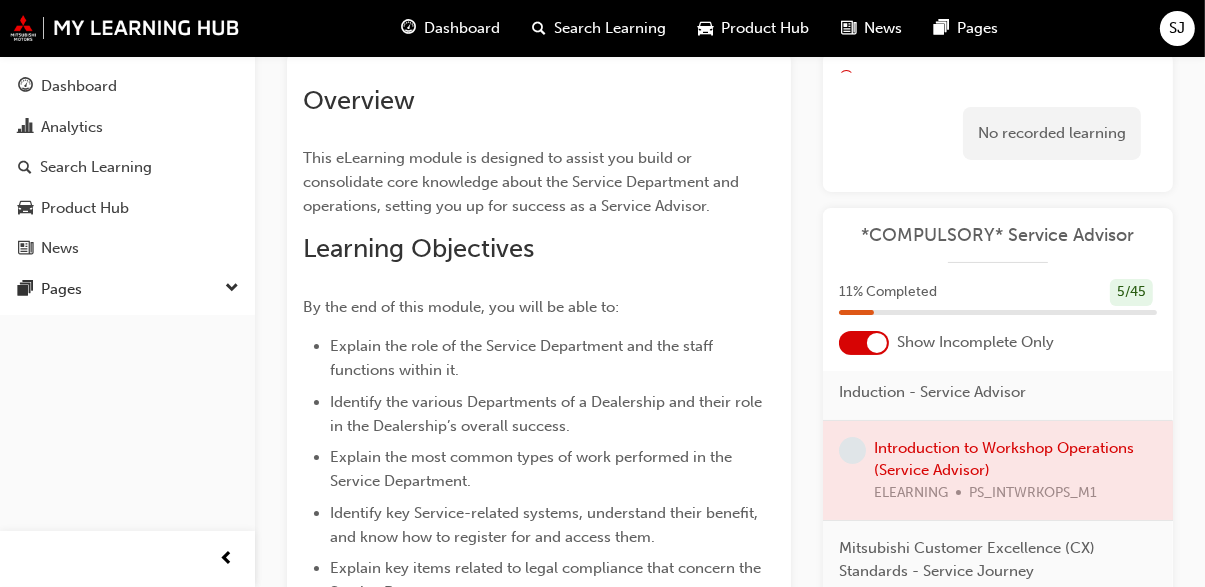 scroll, scrollTop: 189, scrollLeft: 0, axis: vertical 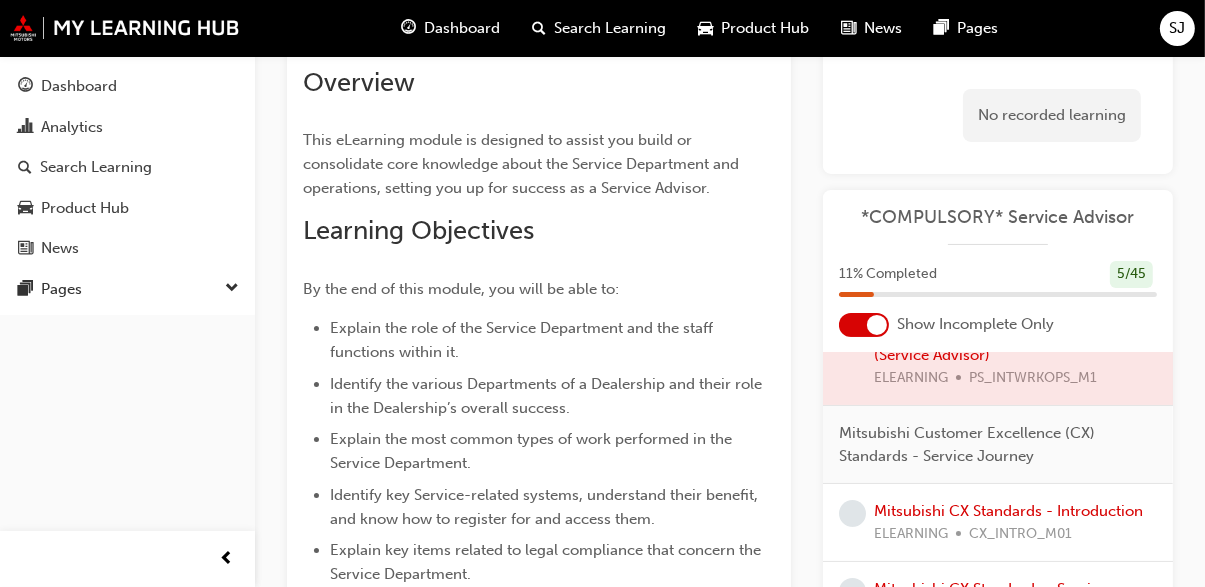 click at bounding box center [998, 356] 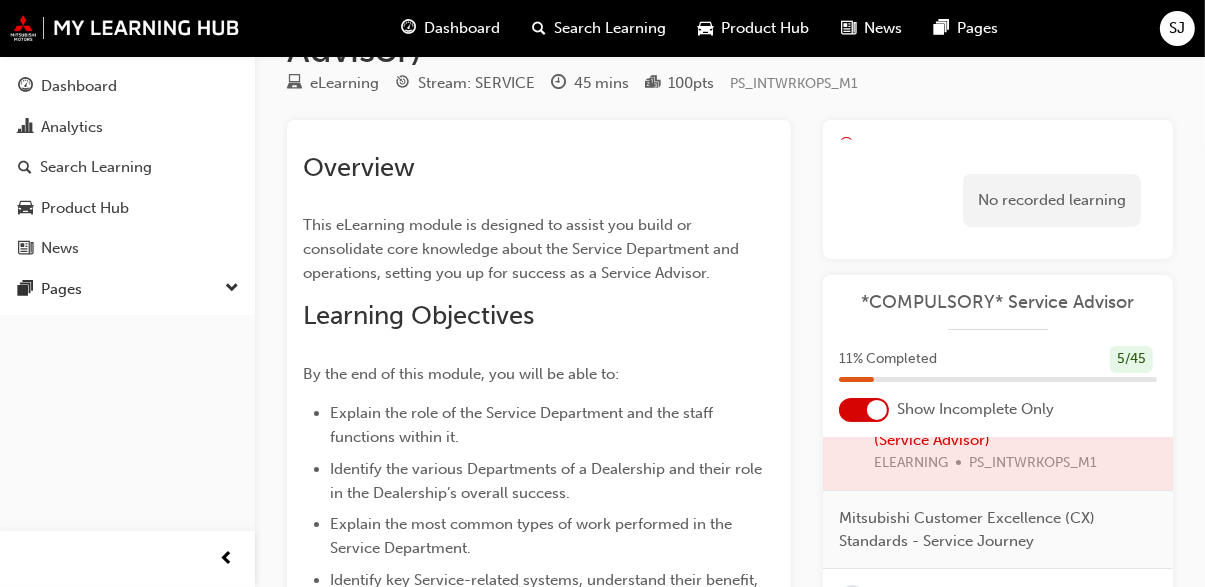 scroll, scrollTop: 0, scrollLeft: 0, axis: both 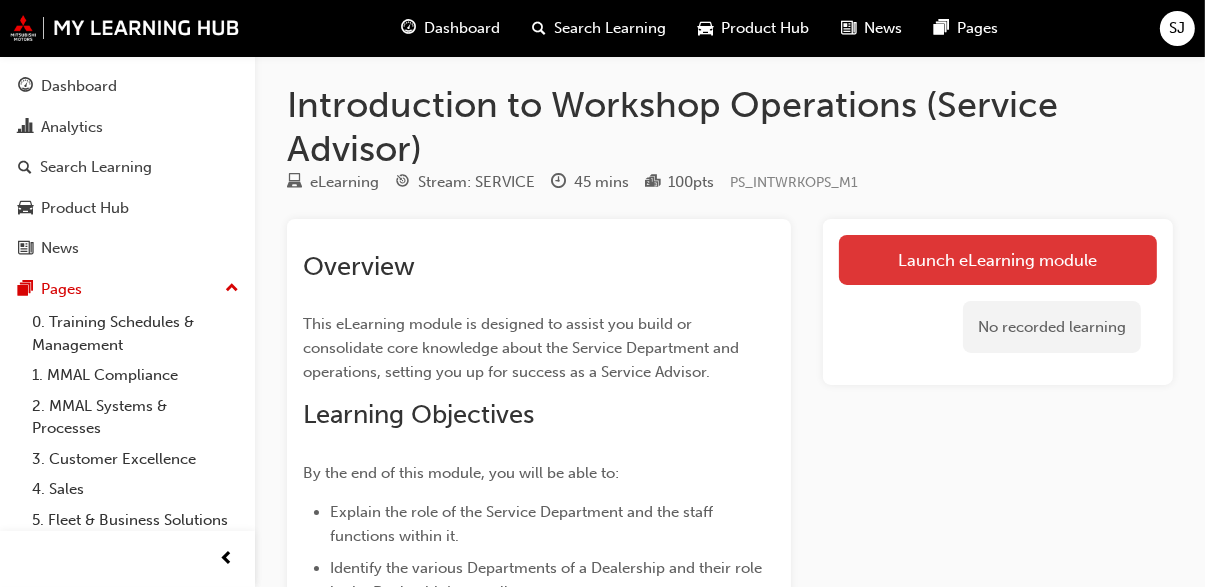 click on "Launch eLearning module" at bounding box center [998, 260] 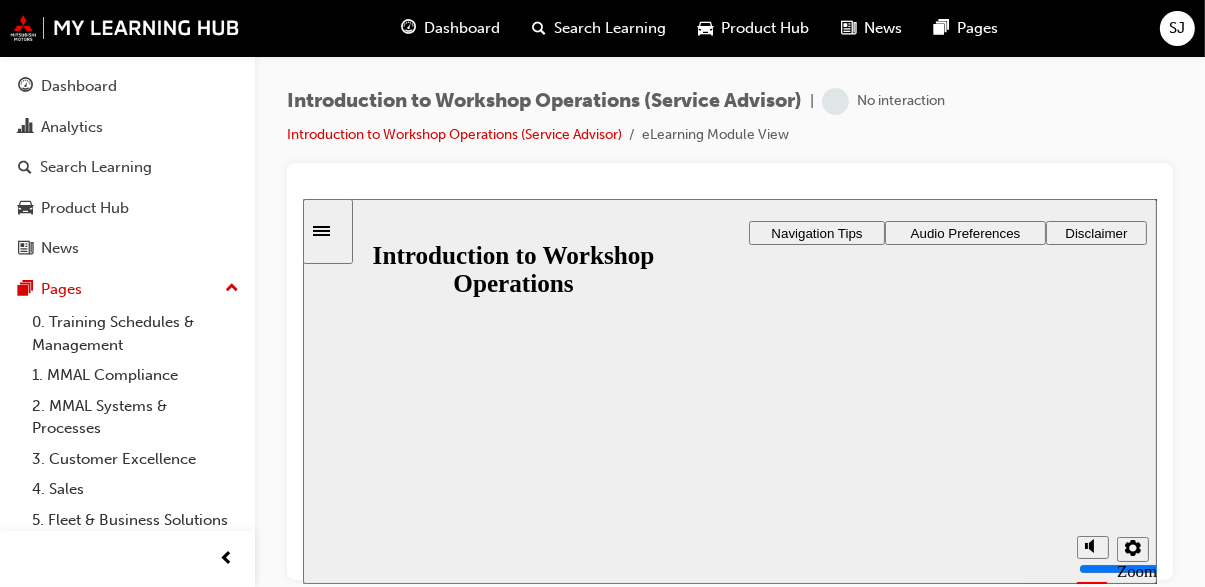 scroll, scrollTop: 0, scrollLeft: 0, axis: both 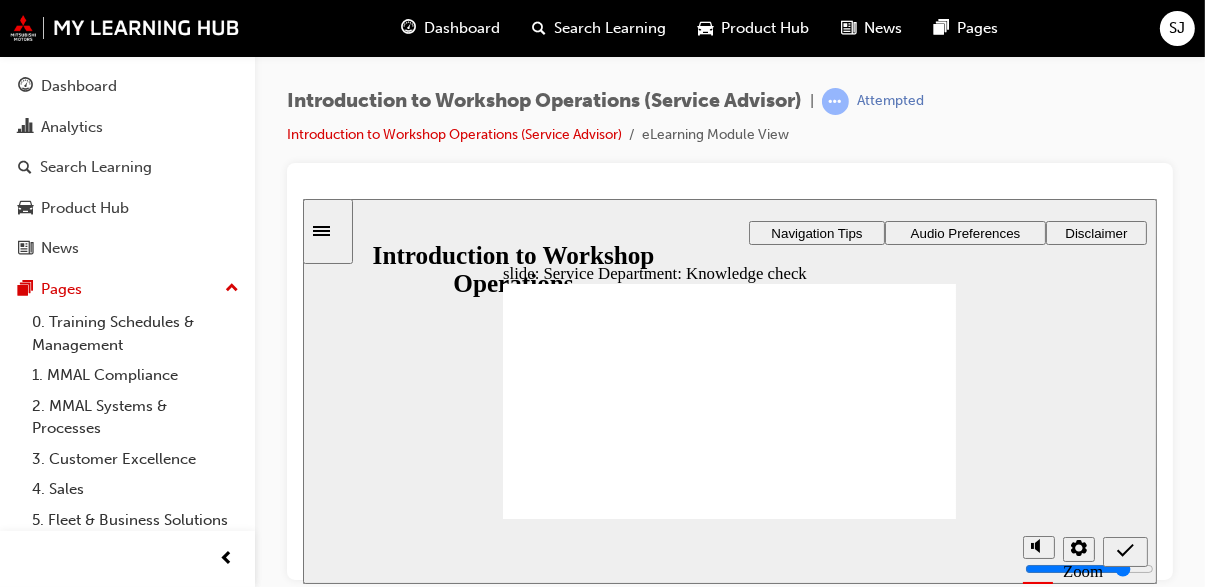 checkbox on "true" 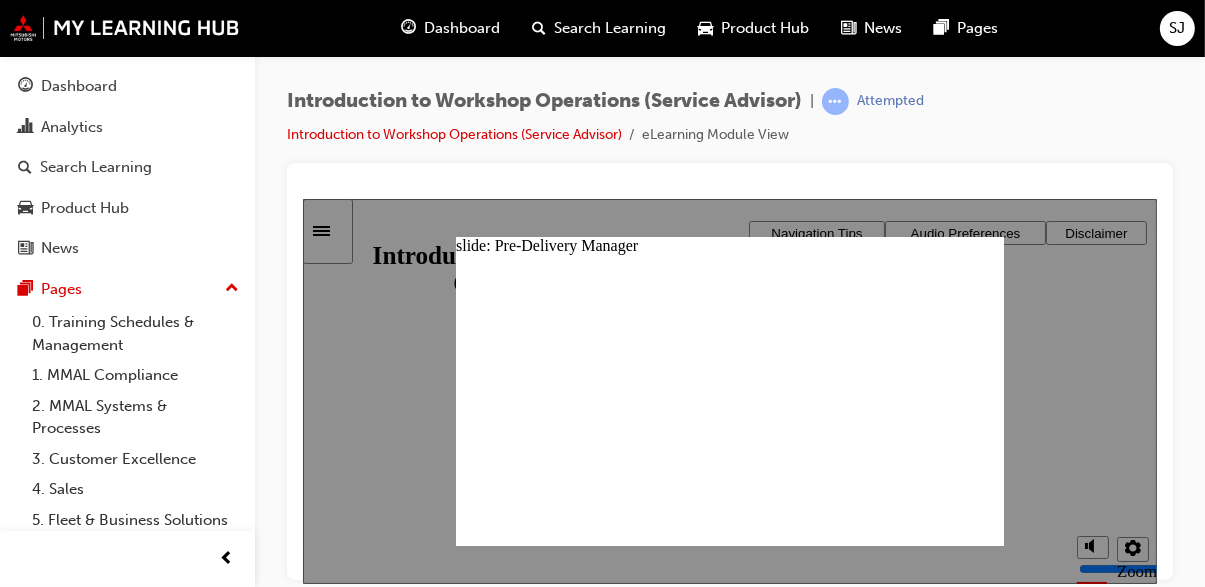 click at bounding box center [729, 390] 